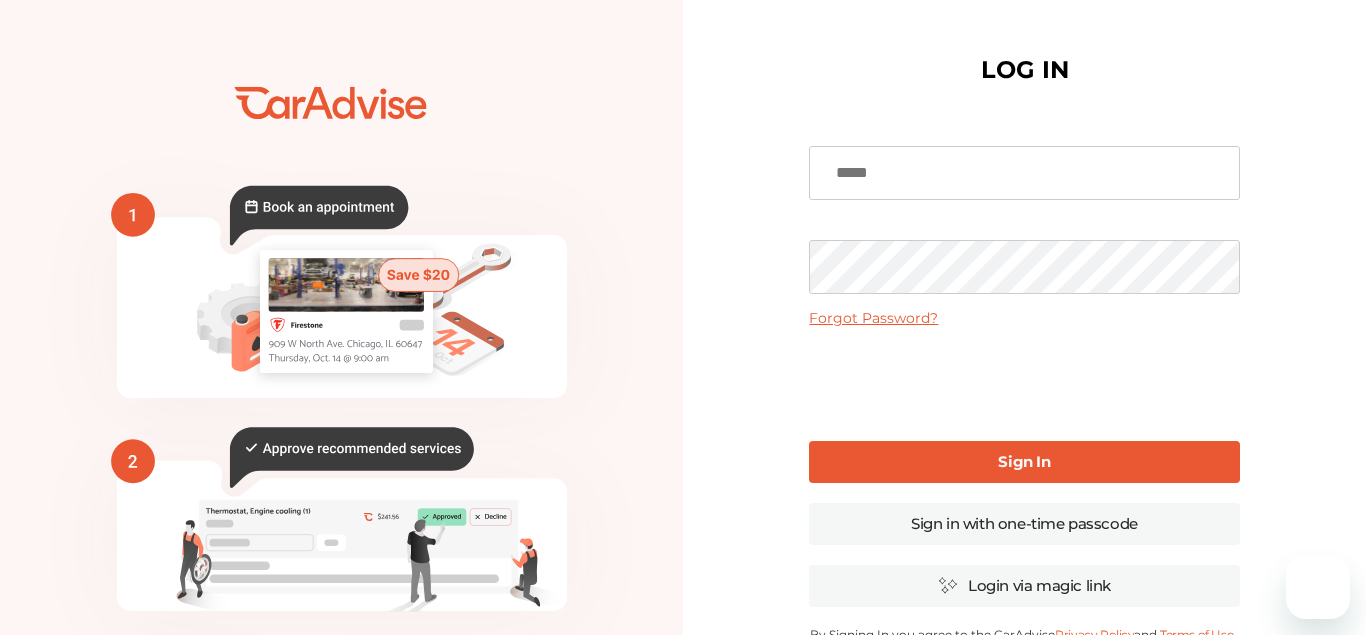 scroll, scrollTop: 0, scrollLeft: 0, axis: both 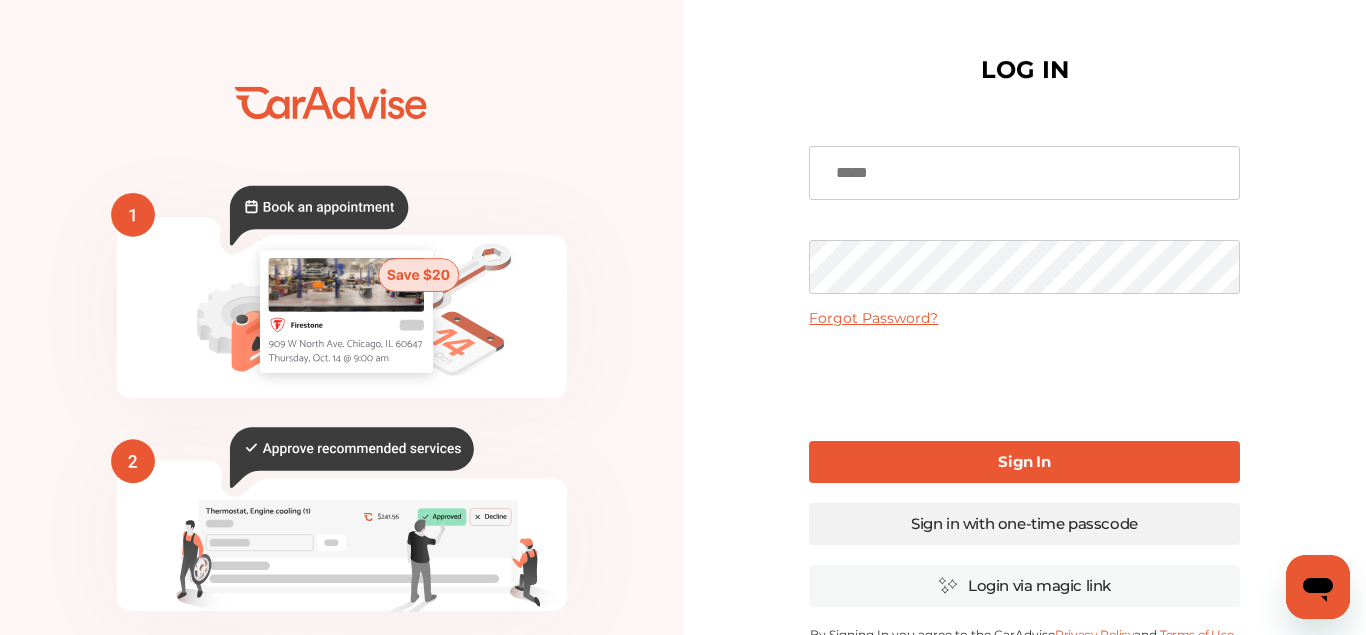 click on "Sign in with one-time passcode" at bounding box center (1024, 524) 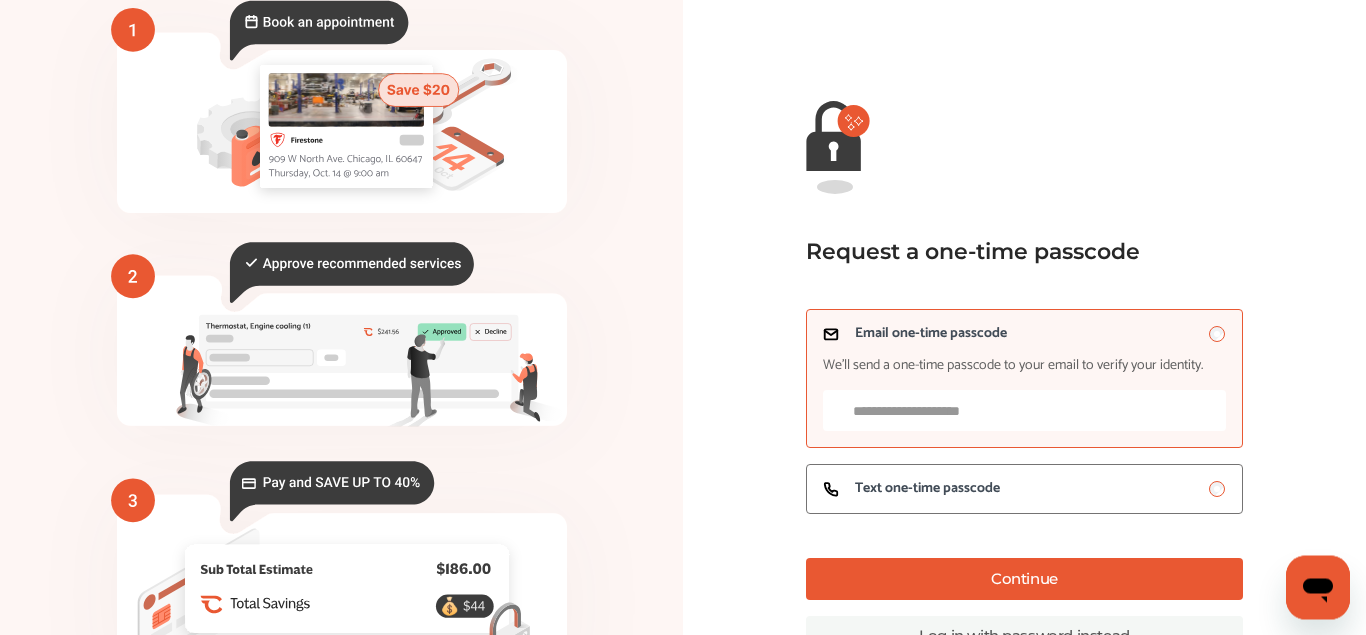 scroll, scrollTop: 133, scrollLeft: 0, axis: vertical 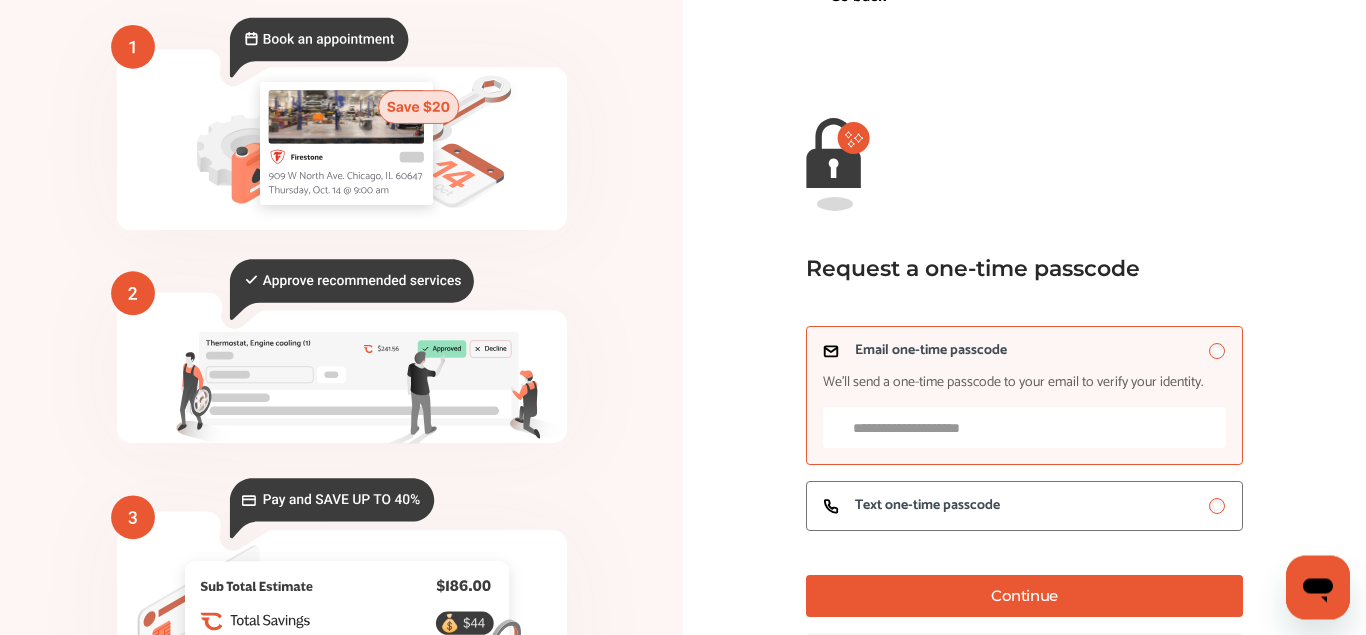 click on "Continue" at bounding box center [1024, 596] 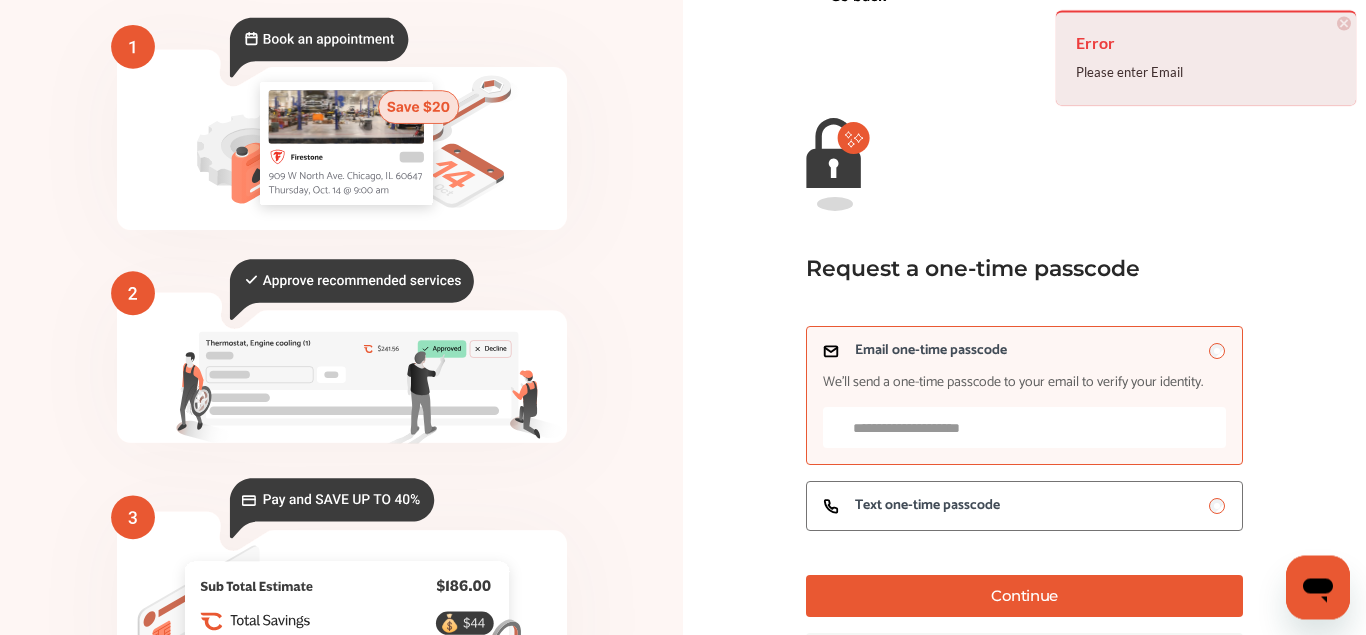 click on "Continue" at bounding box center (1024, 596) 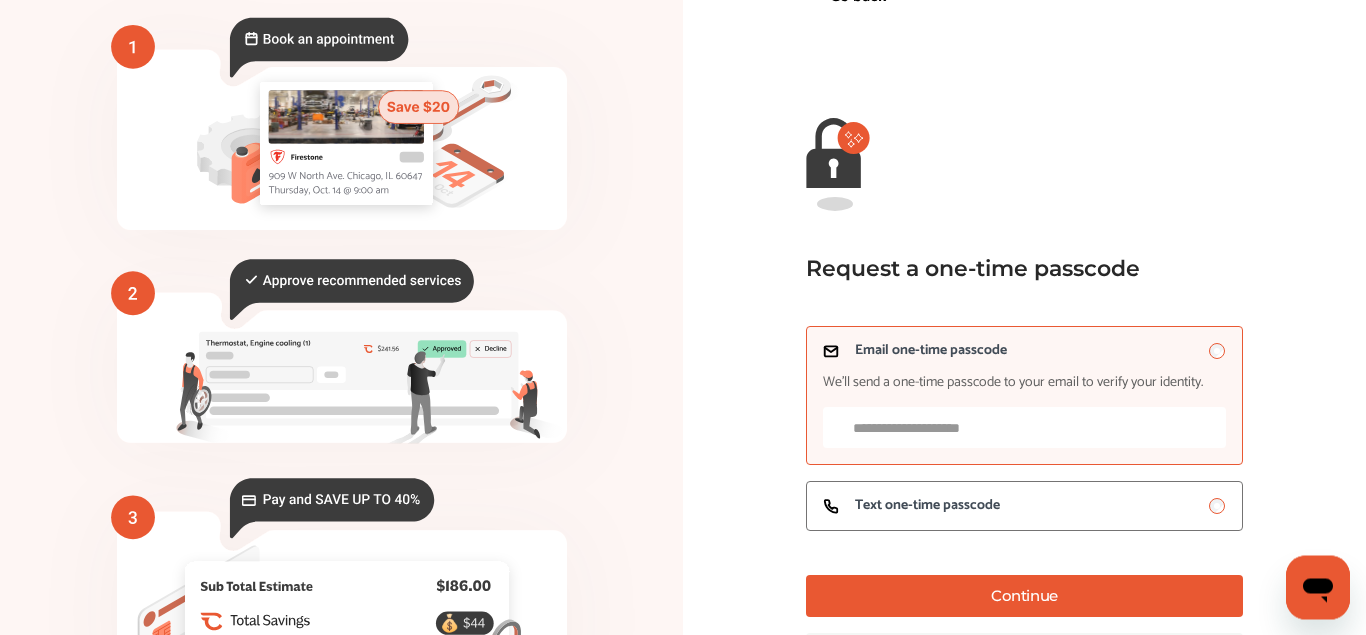 click on "Email one-time passcode We’ll send a one-time passcode to your email to verify your identity." at bounding box center [1024, 427] 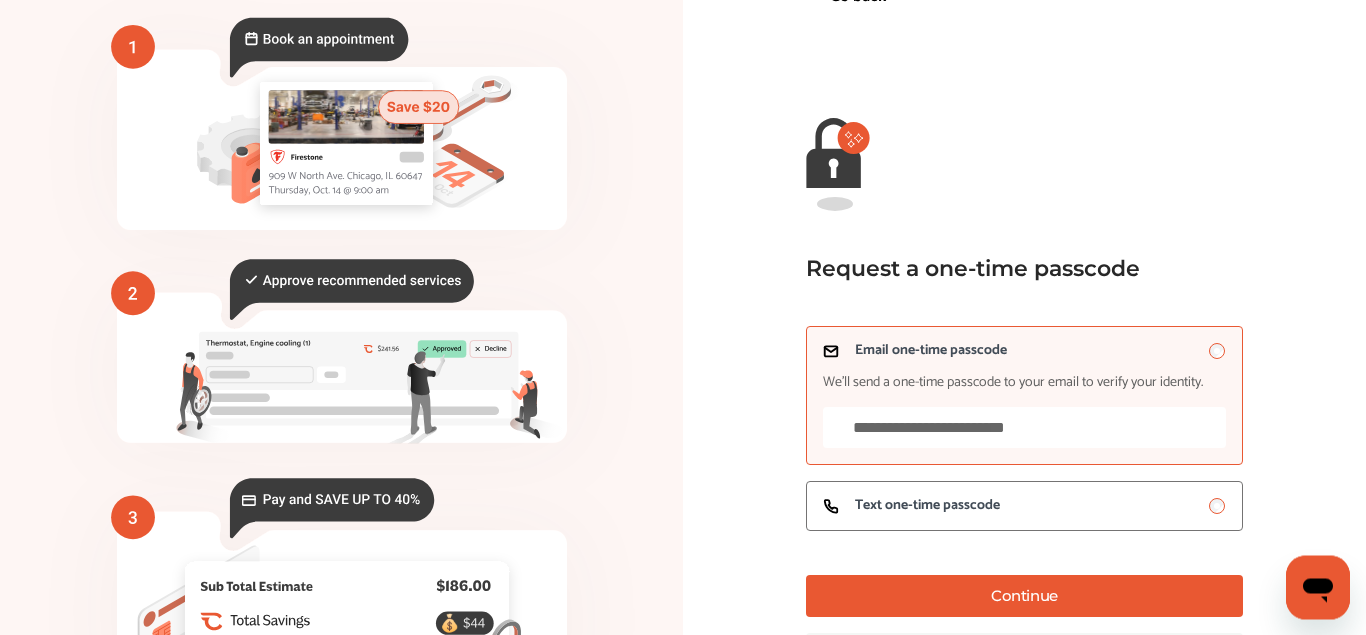 click on "Continue" at bounding box center (1024, 596) 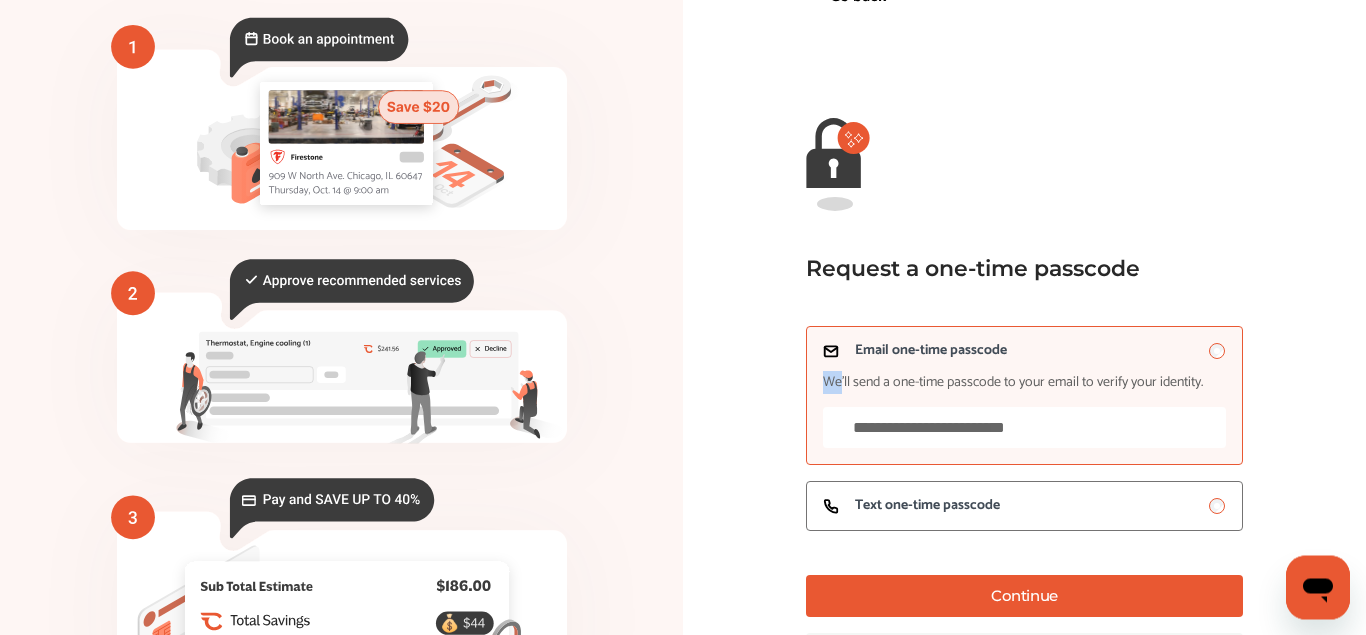 click on "Continue" at bounding box center [1024, 596] 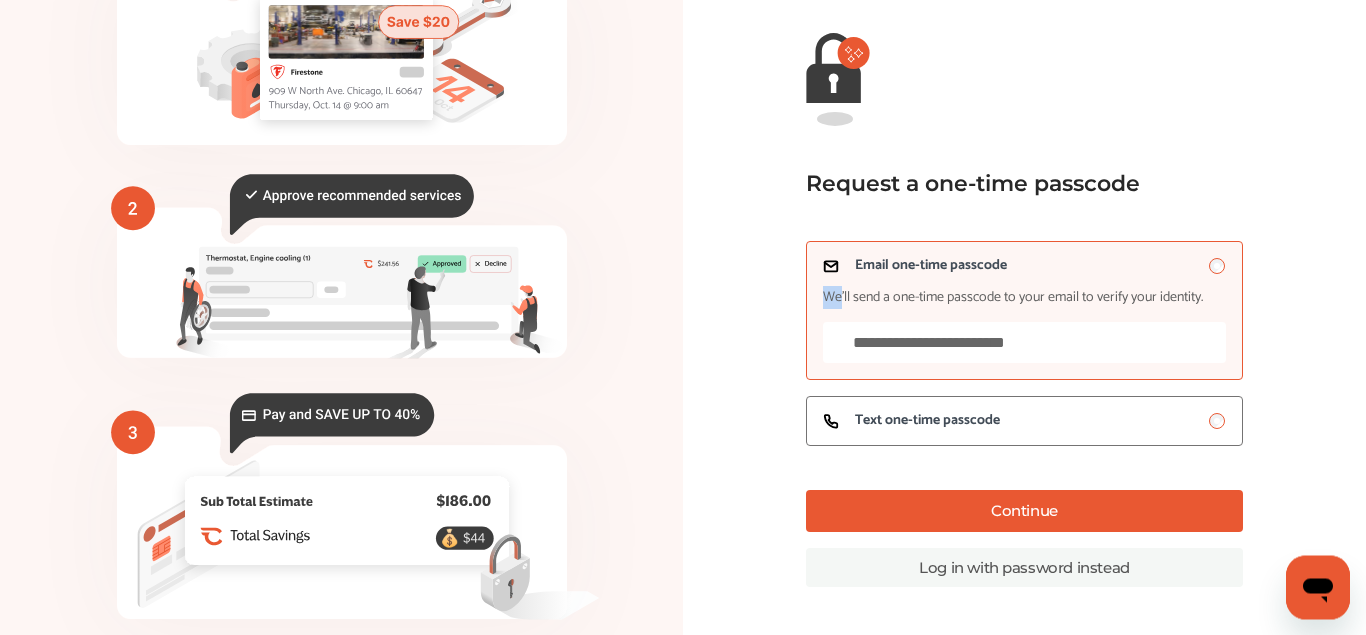 scroll, scrollTop: 269, scrollLeft: 0, axis: vertical 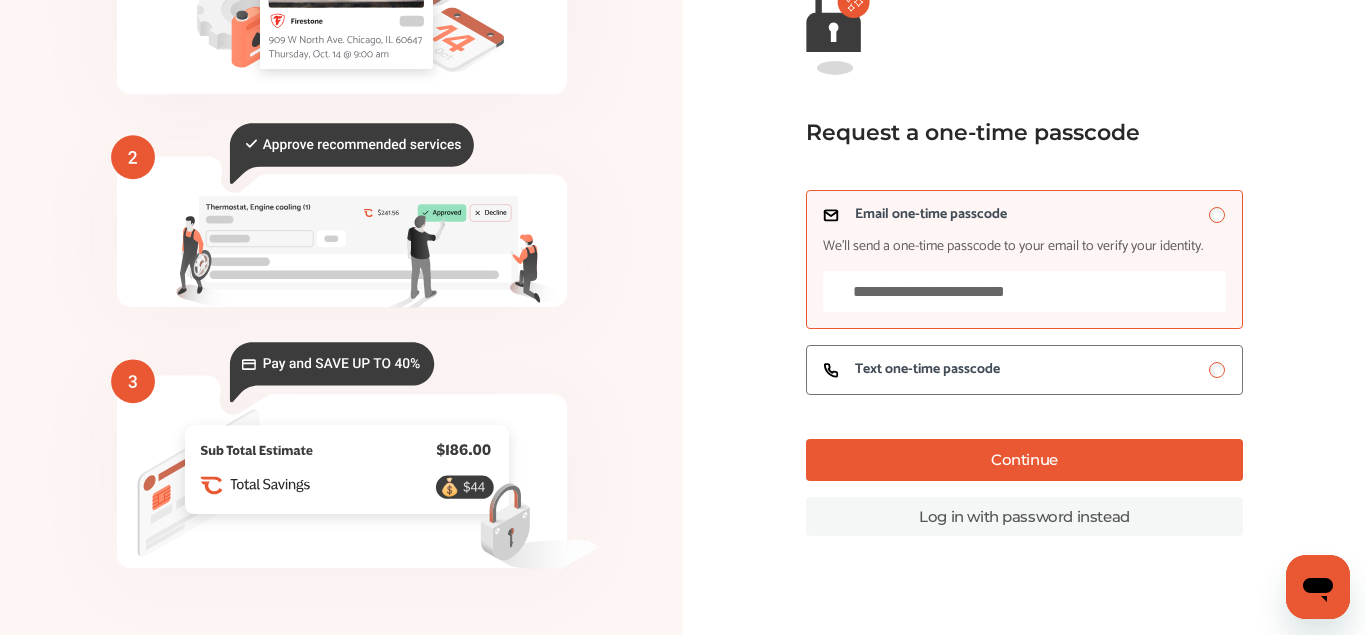 click on "**********" at bounding box center (1024, 291) 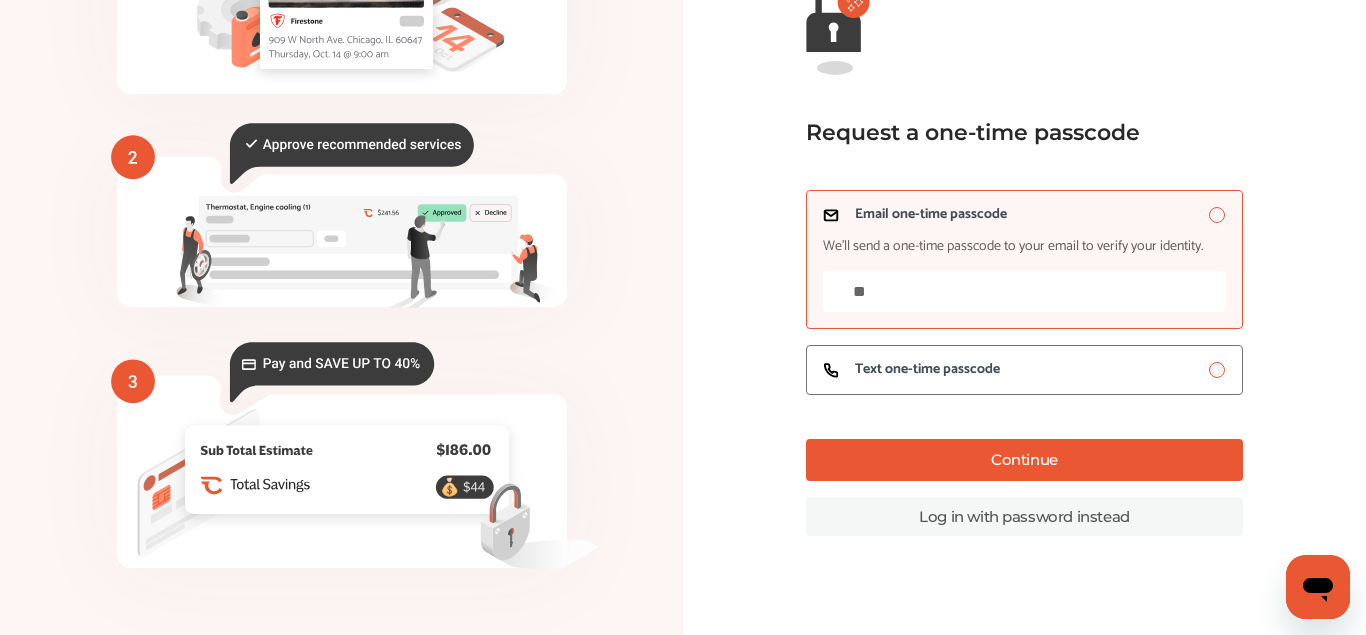type on "*" 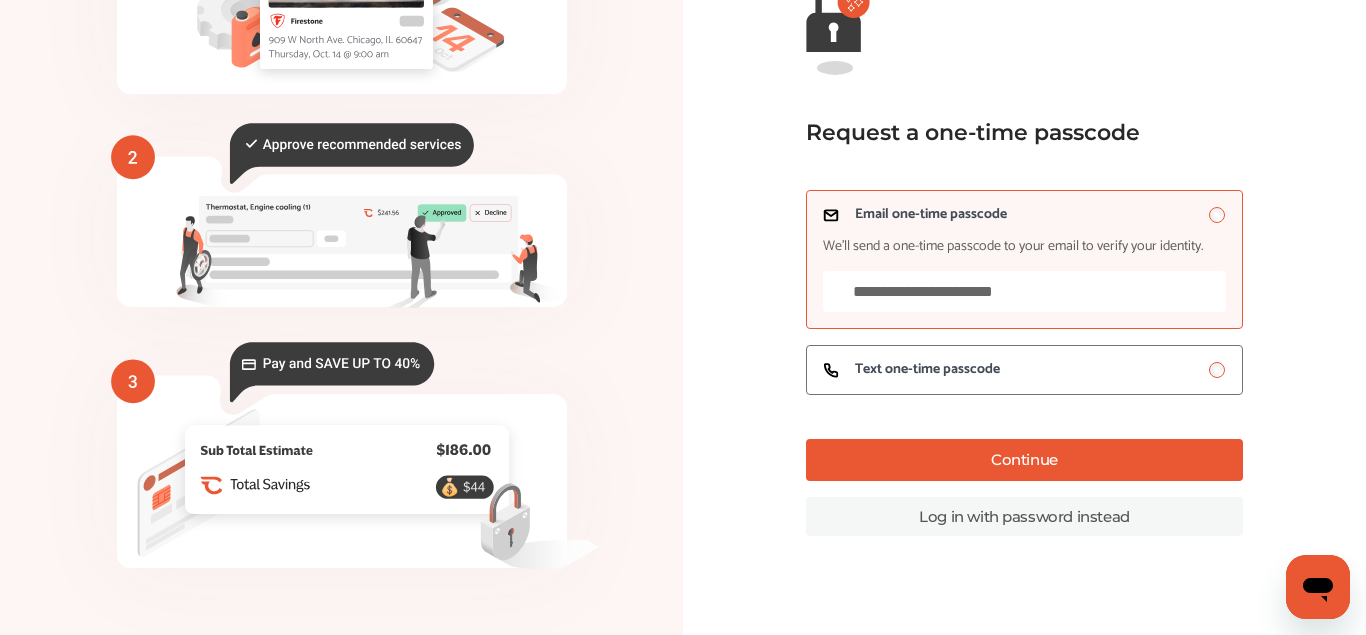 type on "**********" 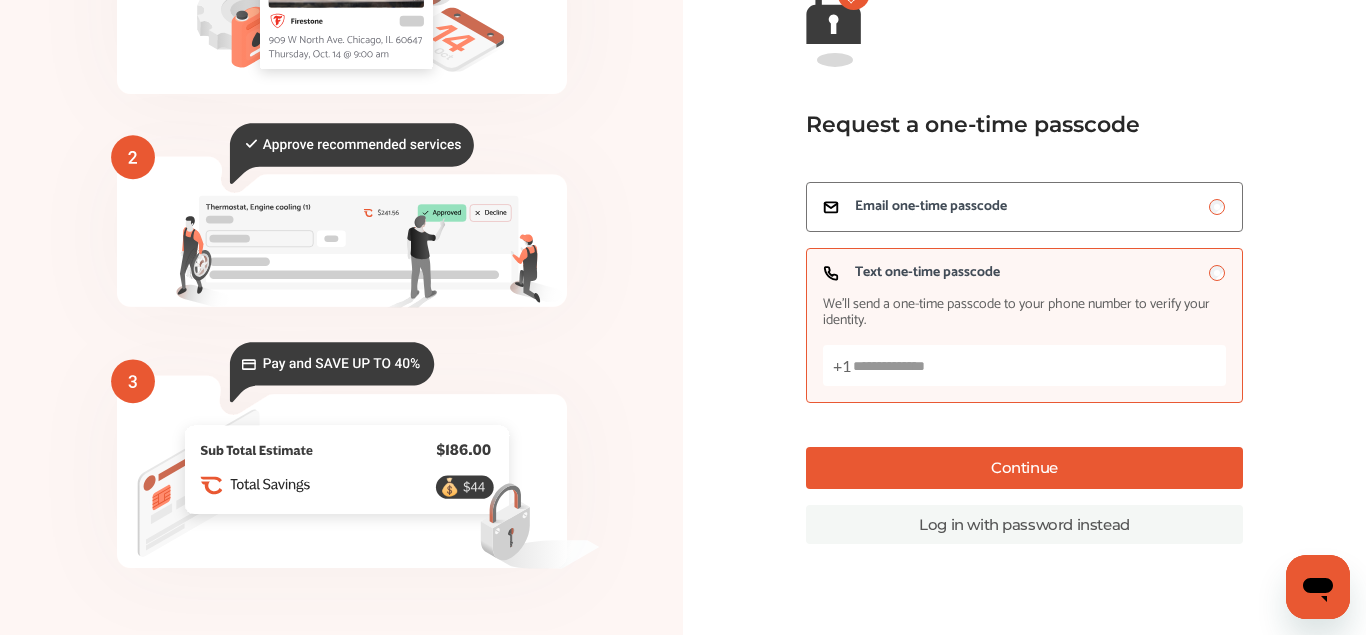 click on "Continue" at bounding box center [1024, 468] 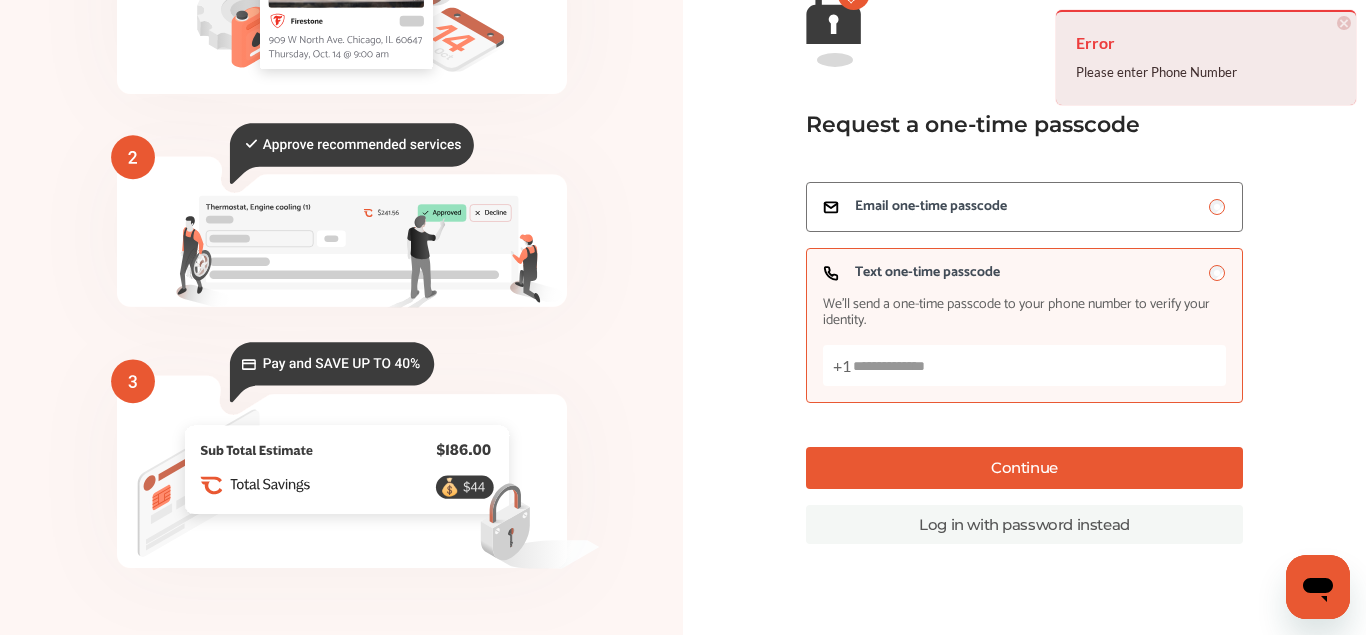 click on "Text one-time passcode We’ll send a one-time passcode to your phone number to verify your identity. +1" at bounding box center [1024, 365] 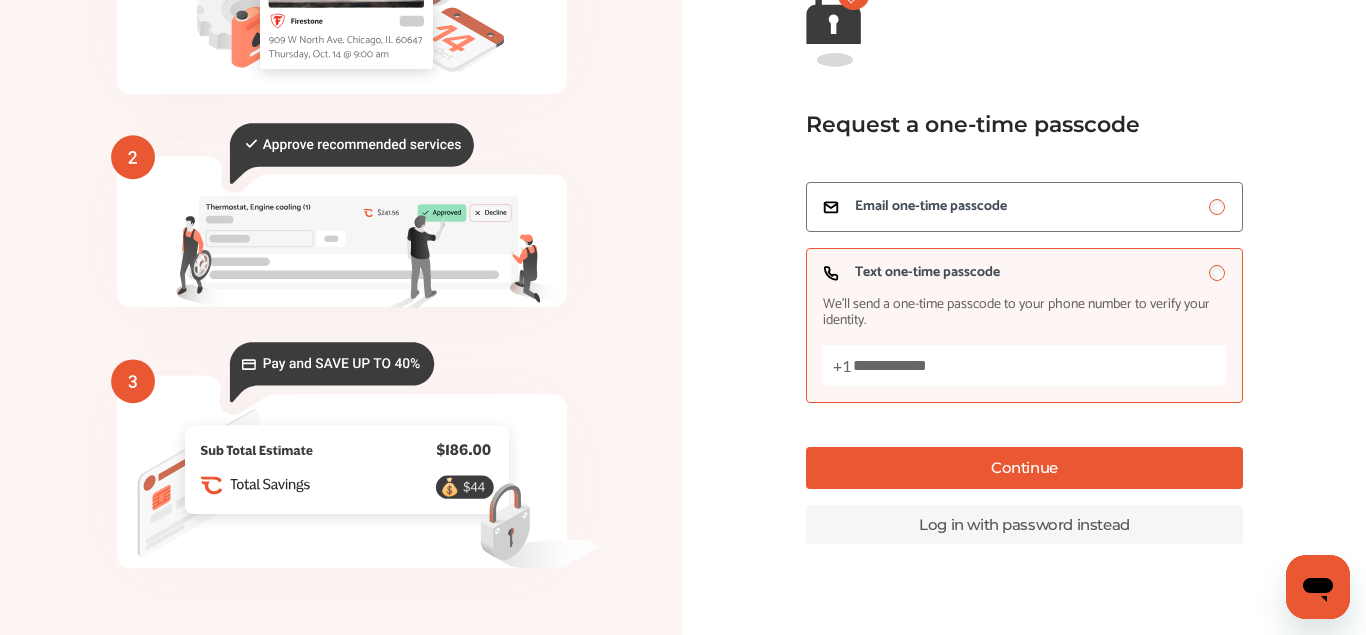 type on "**********" 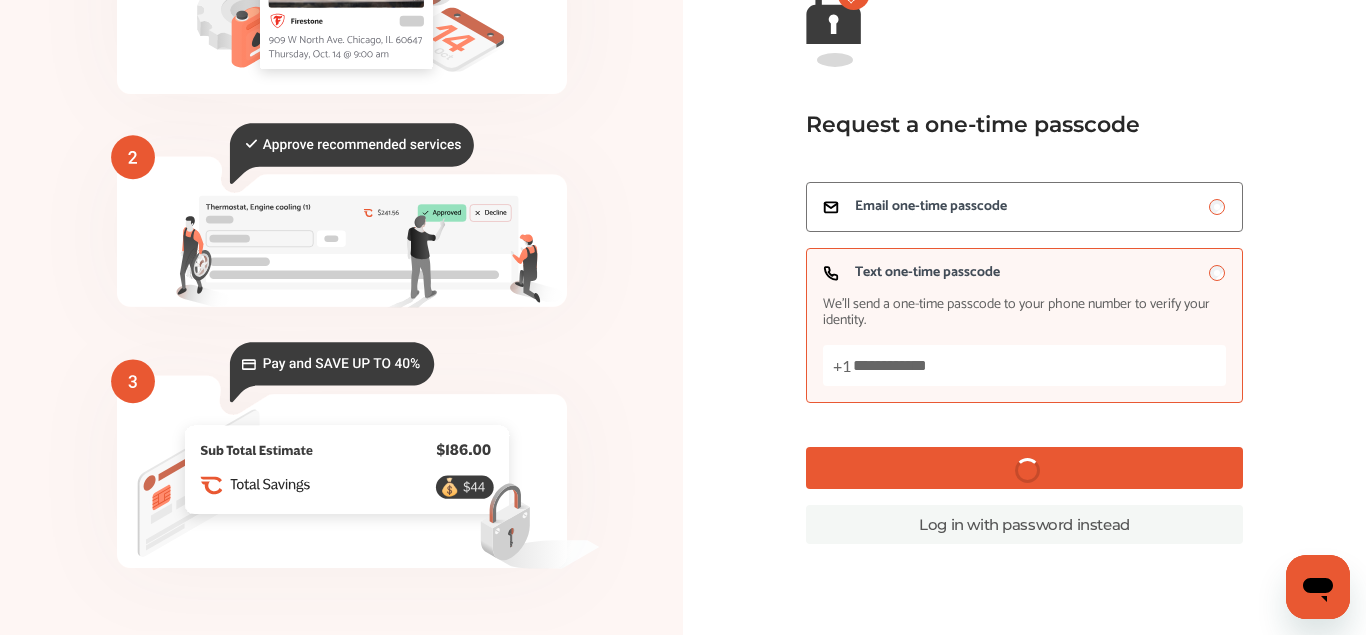 click on "Continue" at bounding box center (1024, 468) 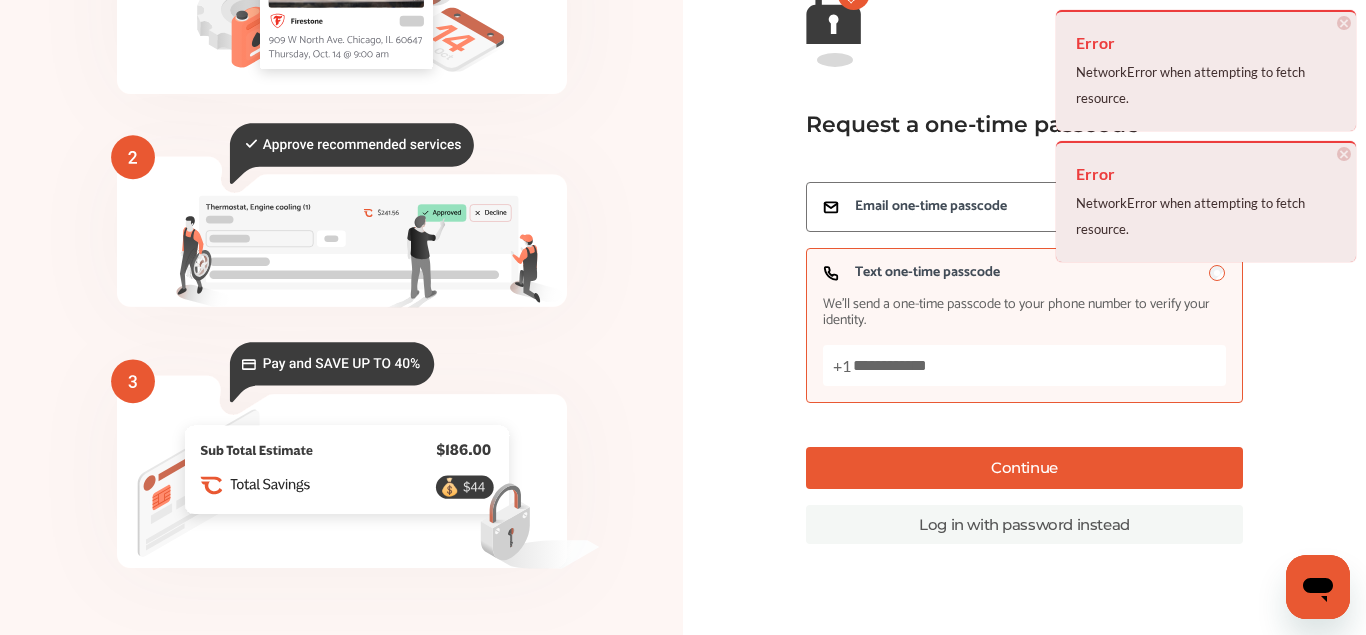 click on "Continue" at bounding box center [1024, 468] 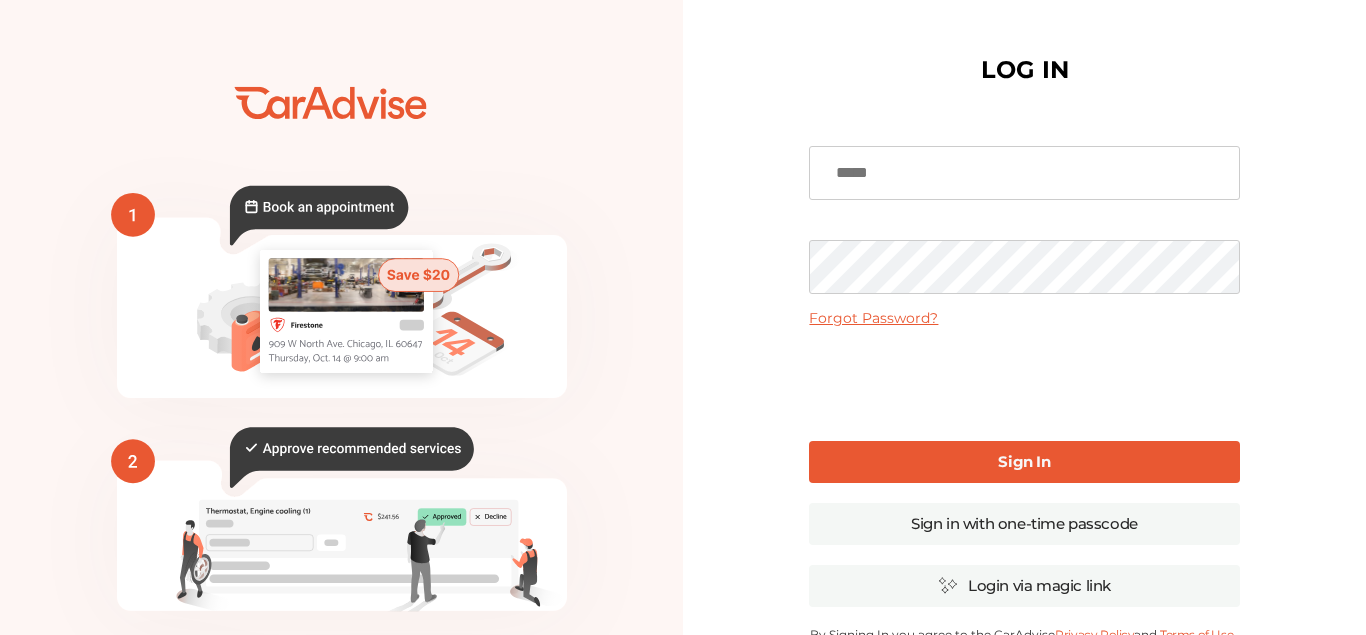 scroll, scrollTop: 0, scrollLeft: 0, axis: both 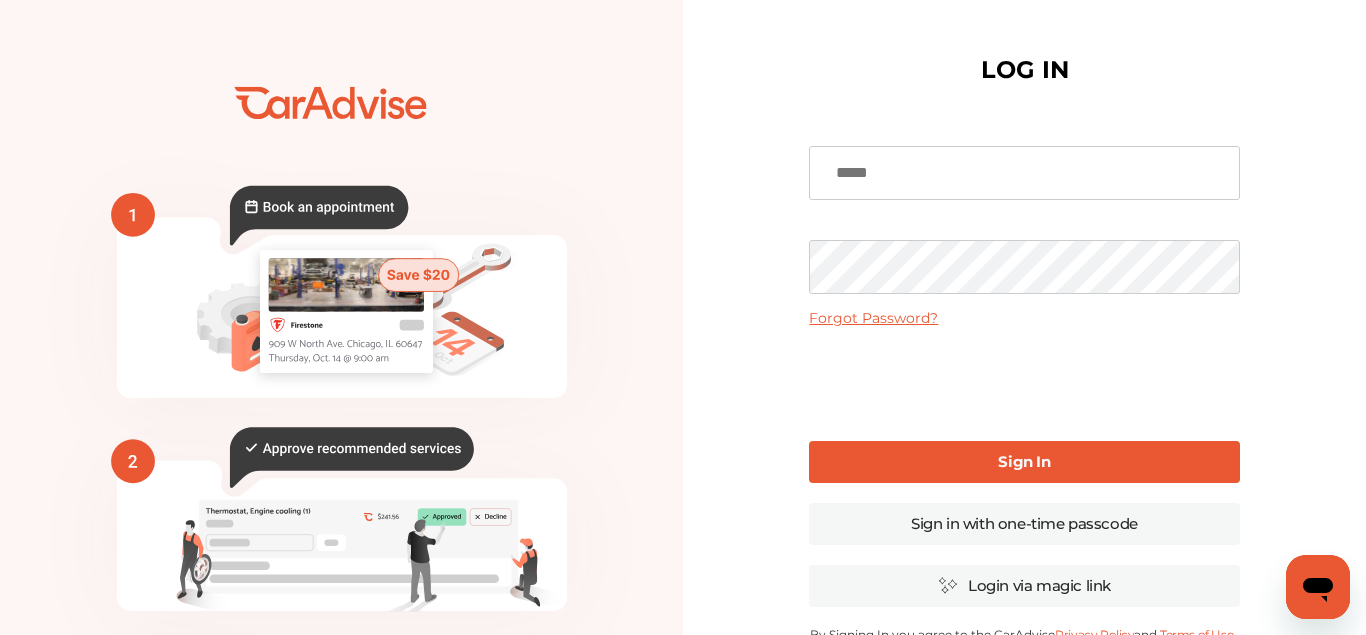 click on "Sign In" at bounding box center (1024, 461) 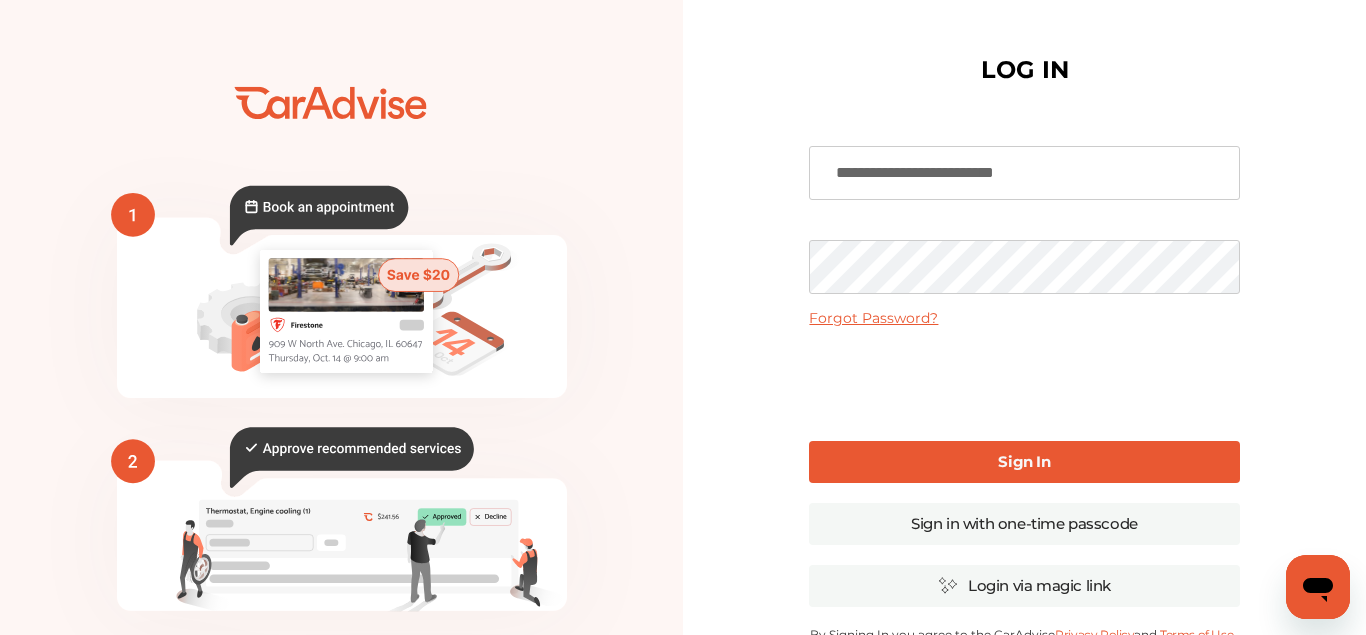 type on "**********" 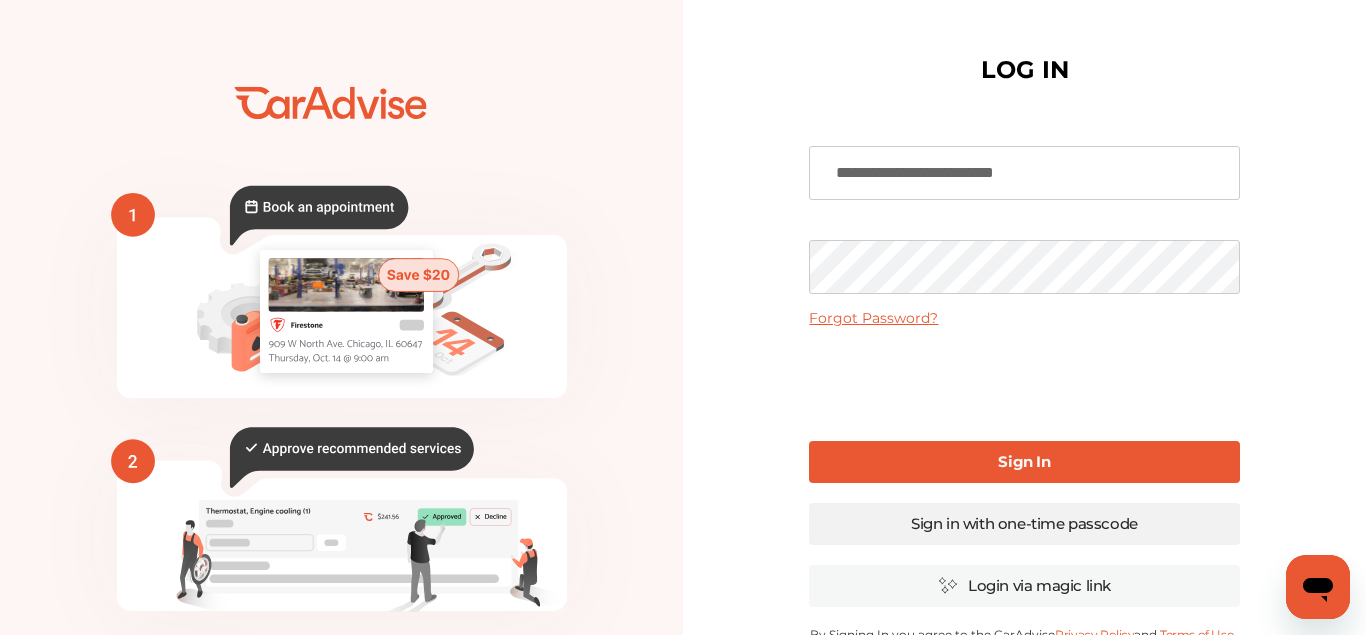 click on "Sign in with one-time passcode" at bounding box center [1024, 524] 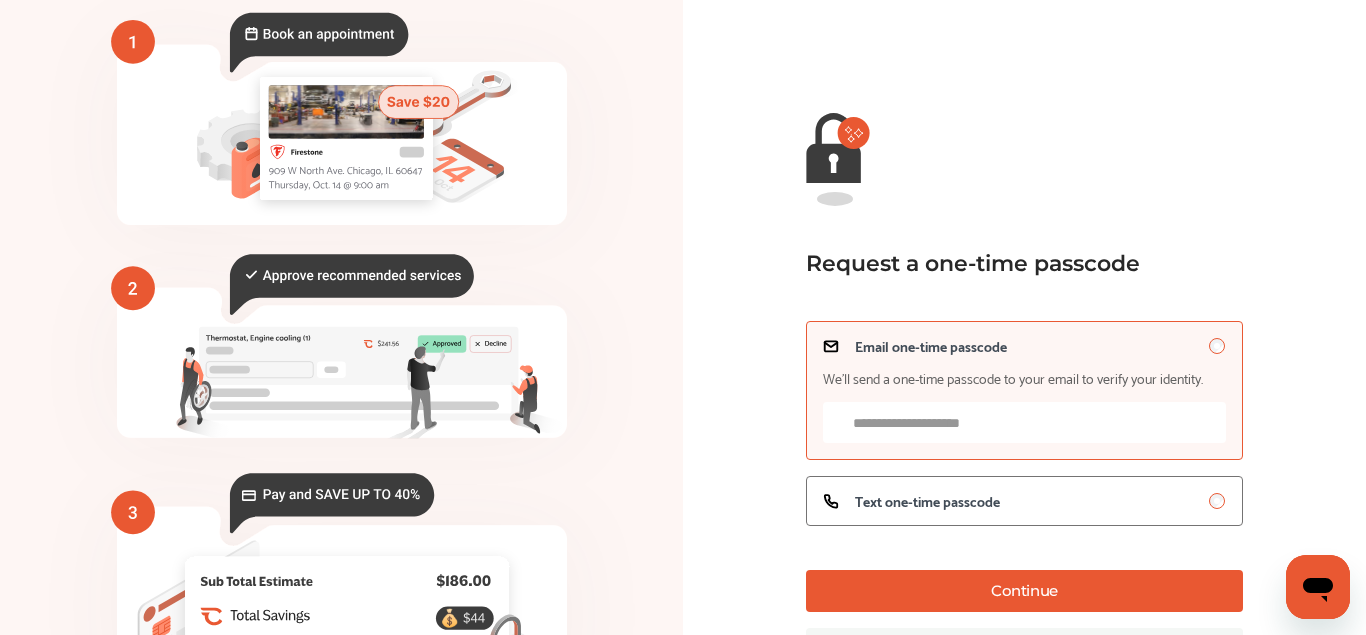 scroll, scrollTop: 160, scrollLeft: 0, axis: vertical 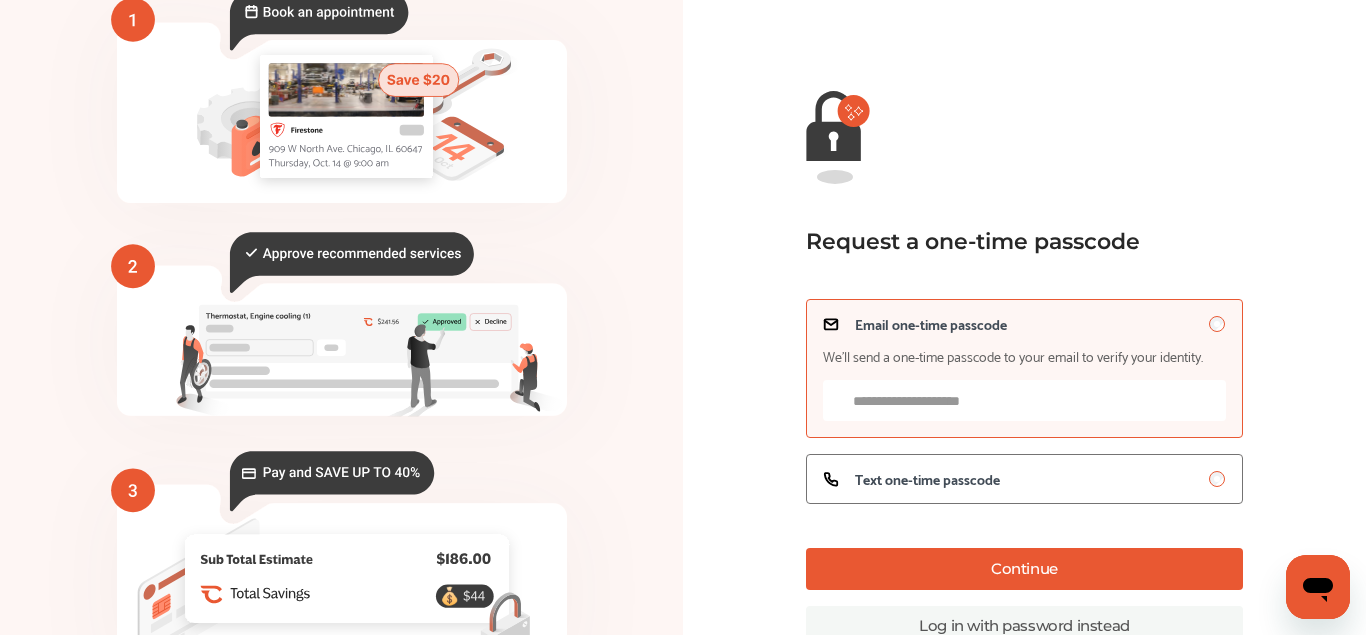 click on "Email one-time passcode We’ll send a one-time passcode to your email to verify your identity." at bounding box center [1024, 400] 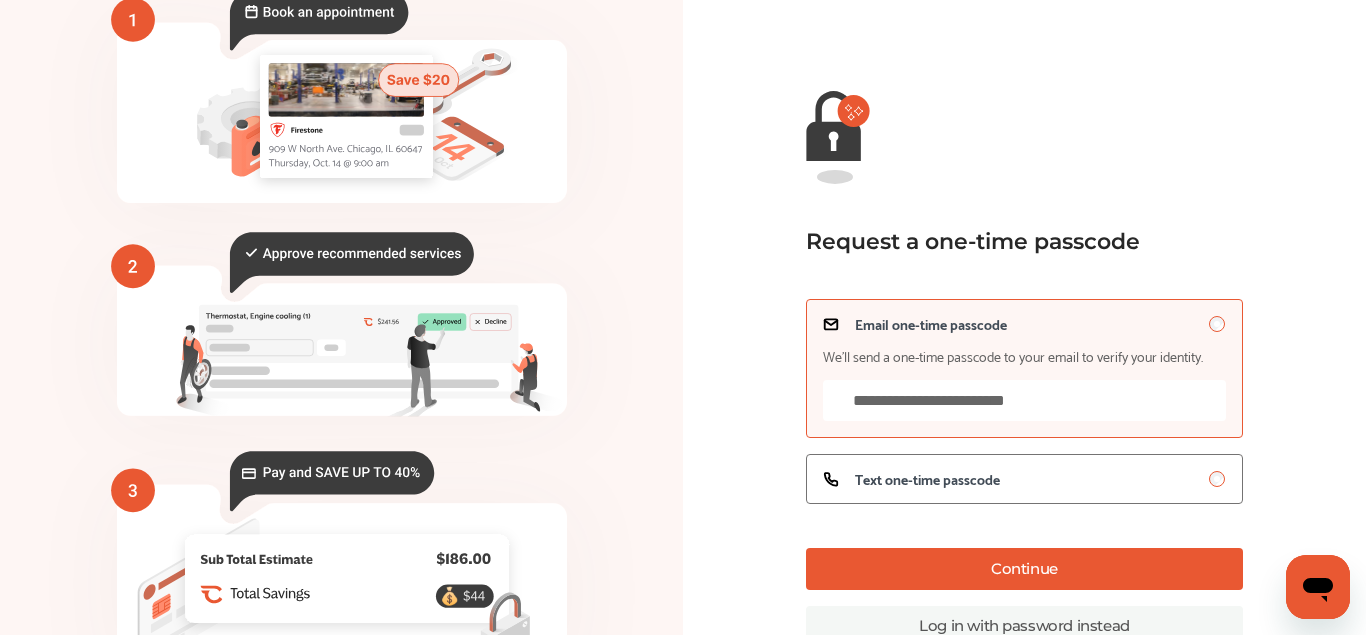 type on "**********" 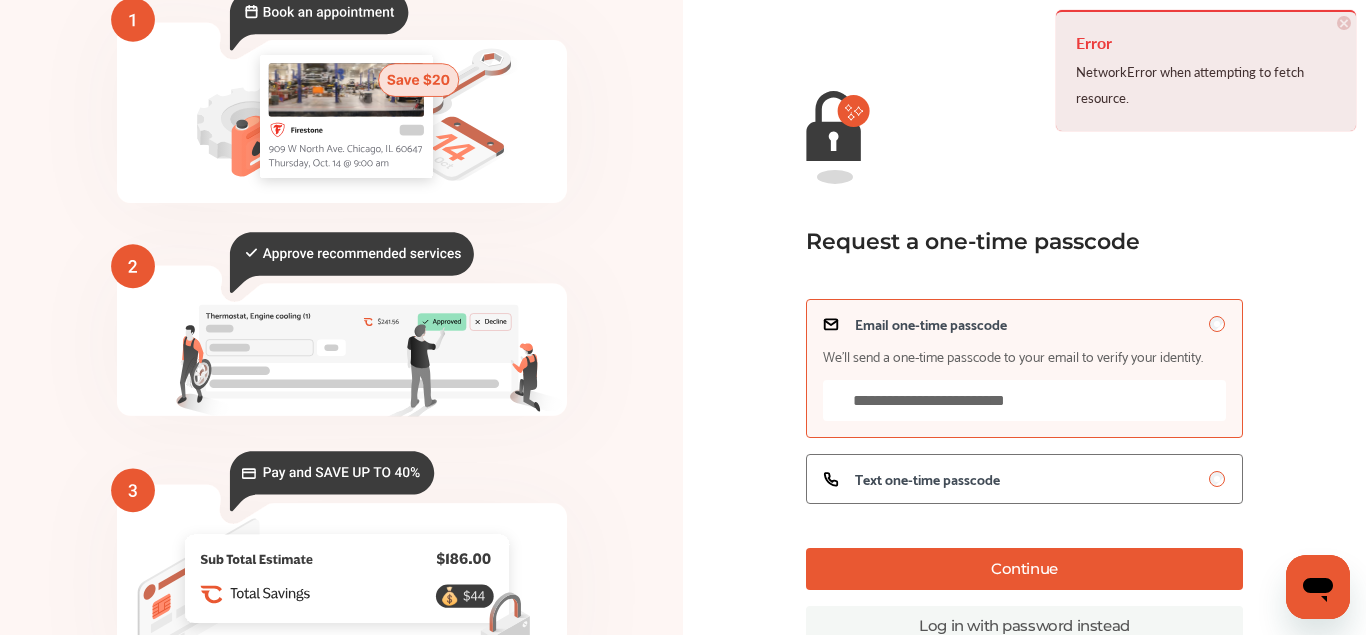 click on "Continue" at bounding box center (1024, 569) 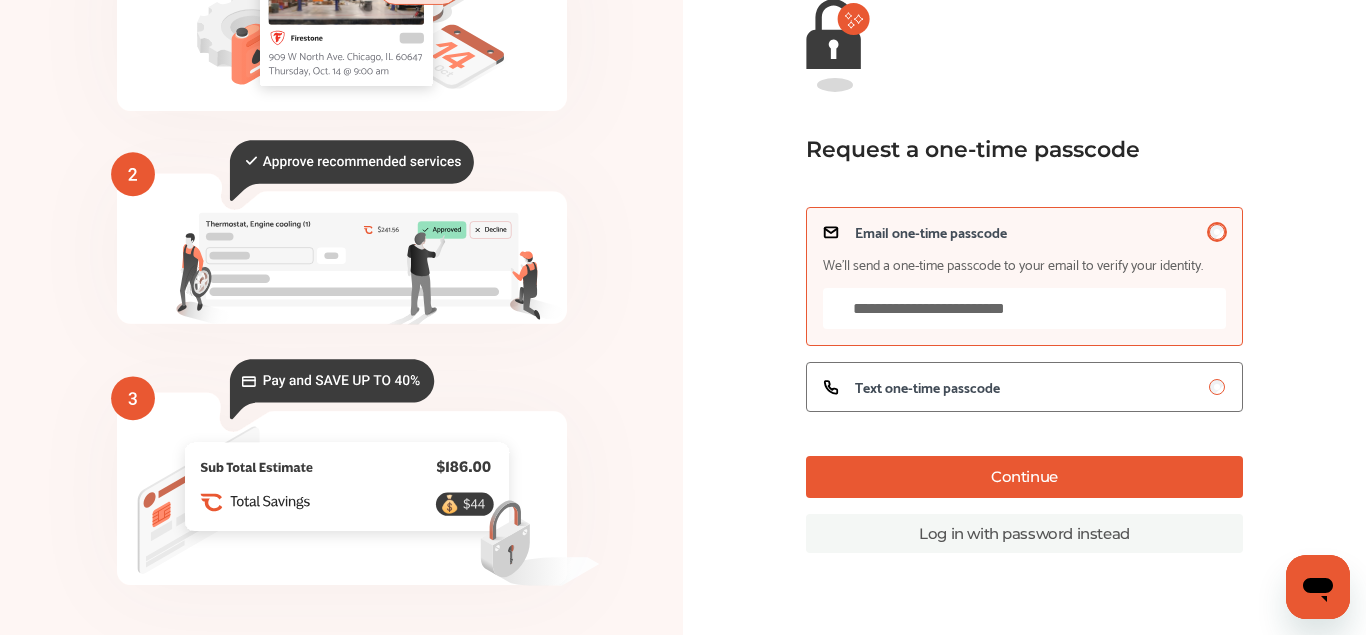 scroll, scrollTop: 269, scrollLeft: 0, axis: vertical 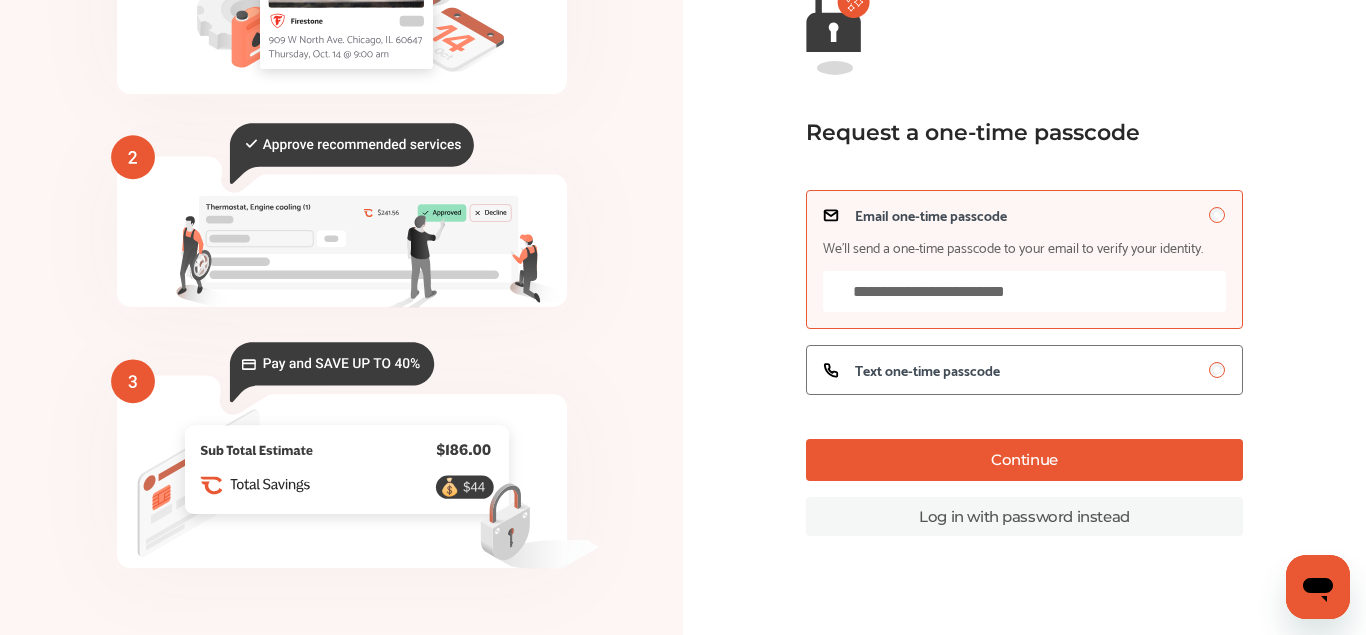 click on "Log in with password instead" at bounding box center [1024, 516] 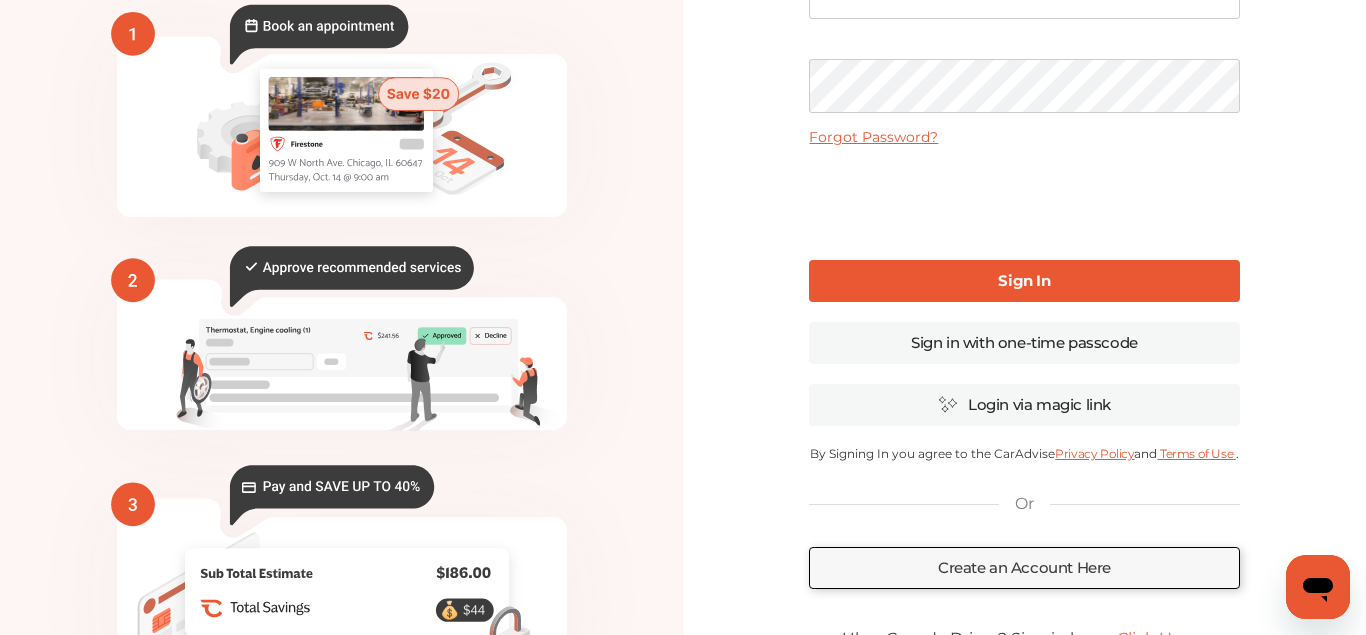 scroll, scrollTop: 191, scrollLeft: 0, axis: vertical 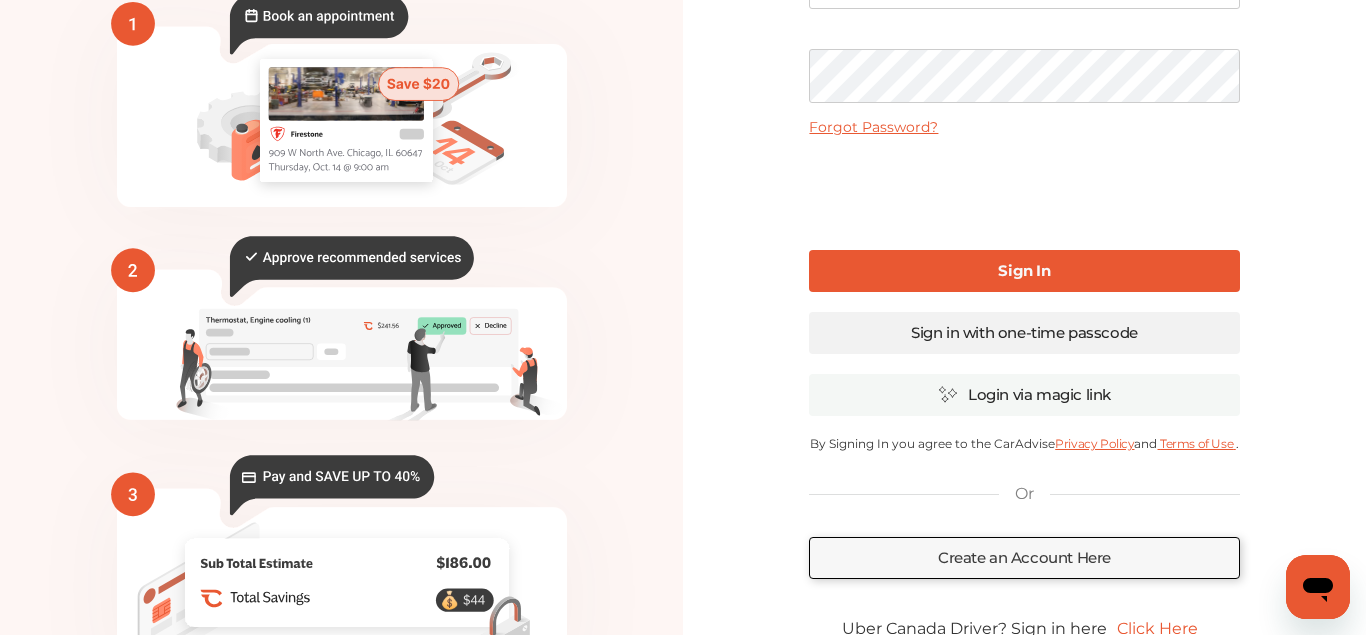 click on "Sign in with one-time passcode" at bounding box center [1024, 333] 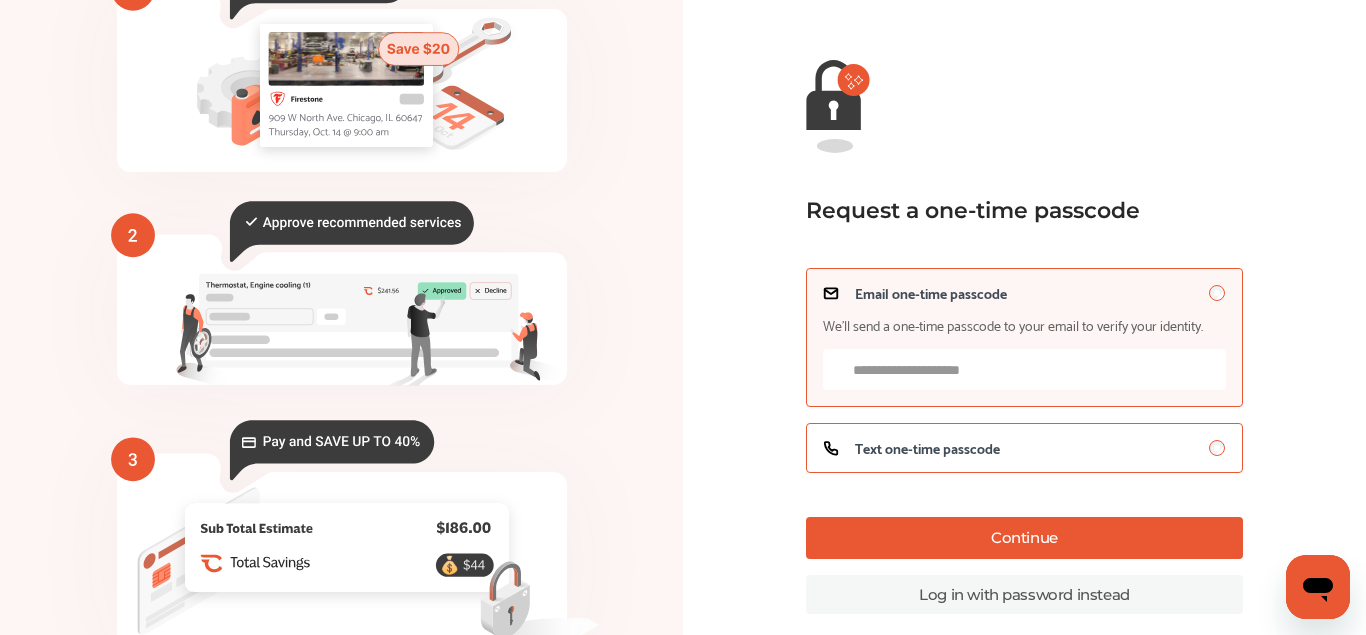 click on "Text one-time passcode" at bounding box center (927, 448) 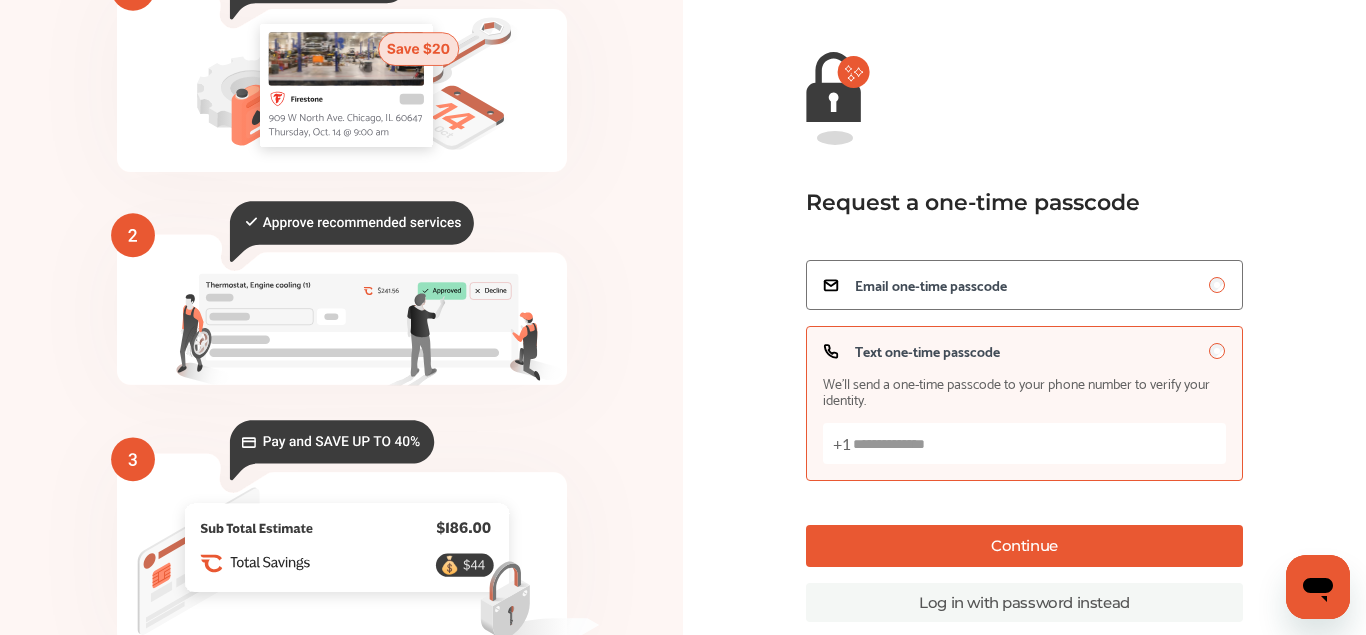 click on "Text one-time passcode We’ll send a one-time passcode to your phone number to verify your identity. +1" at bounding box center (1024, 443) 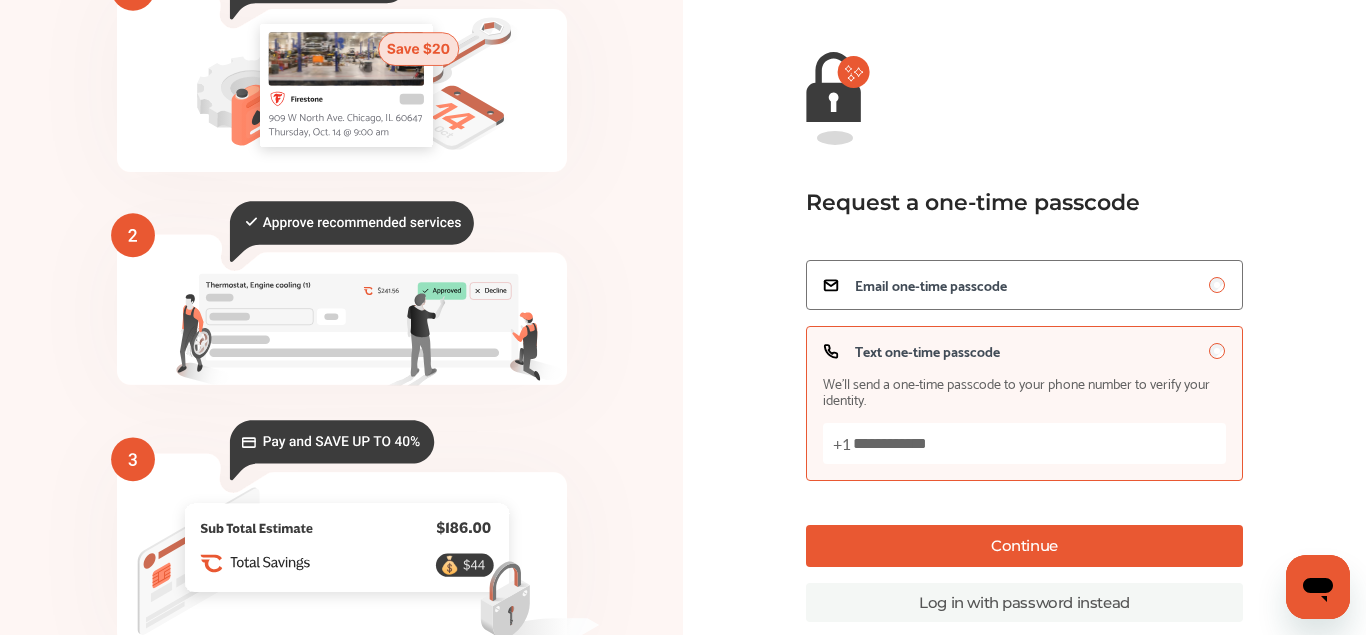 type on "**********" 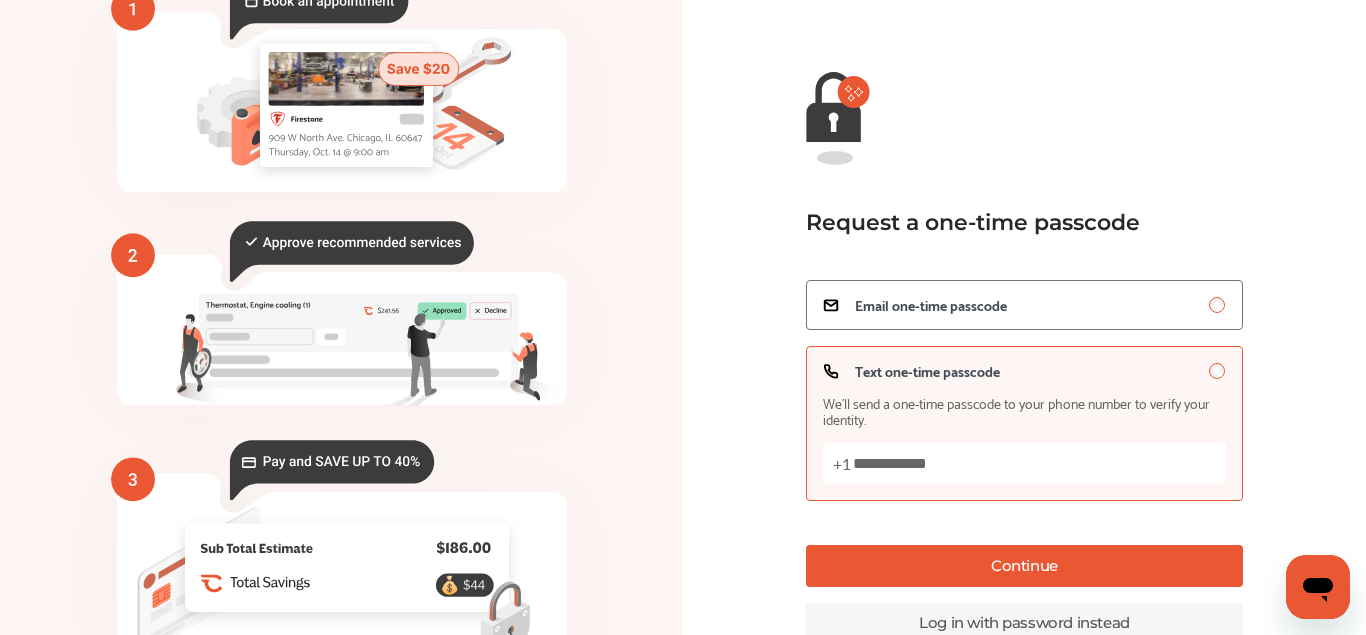 scroll, scrollTop: 0, scrollLeft: 0, axis: both 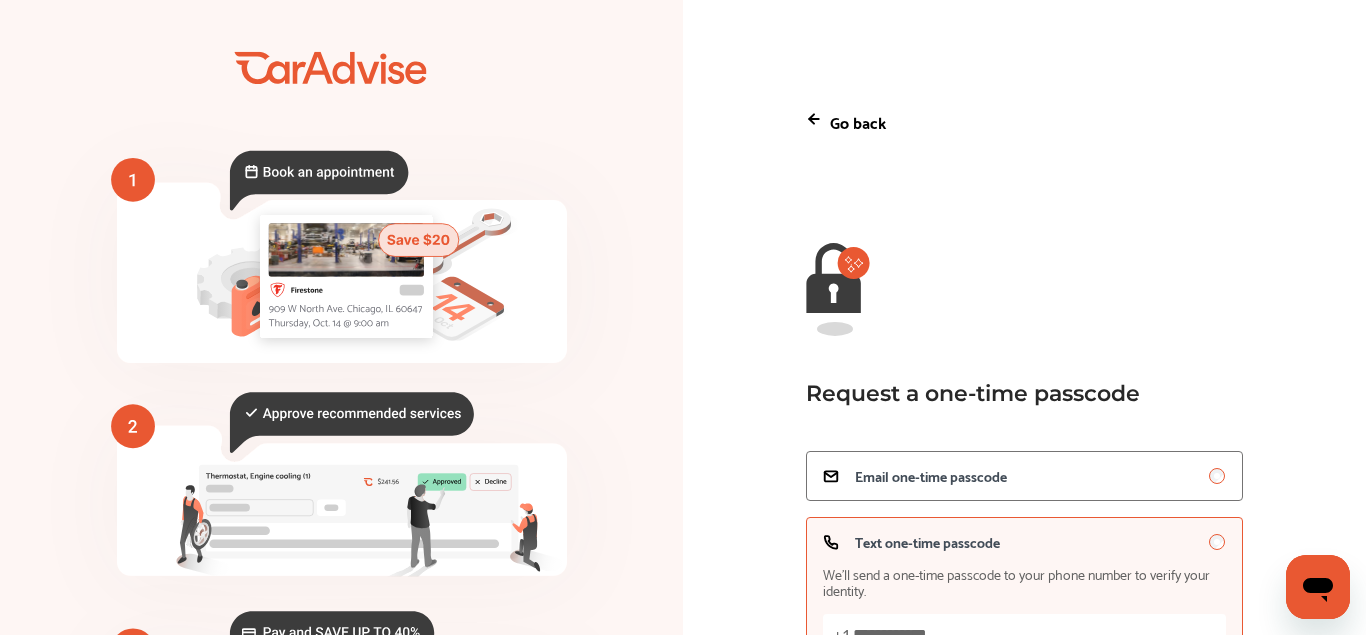 click on "Go back" at bounding box center (858, 121) 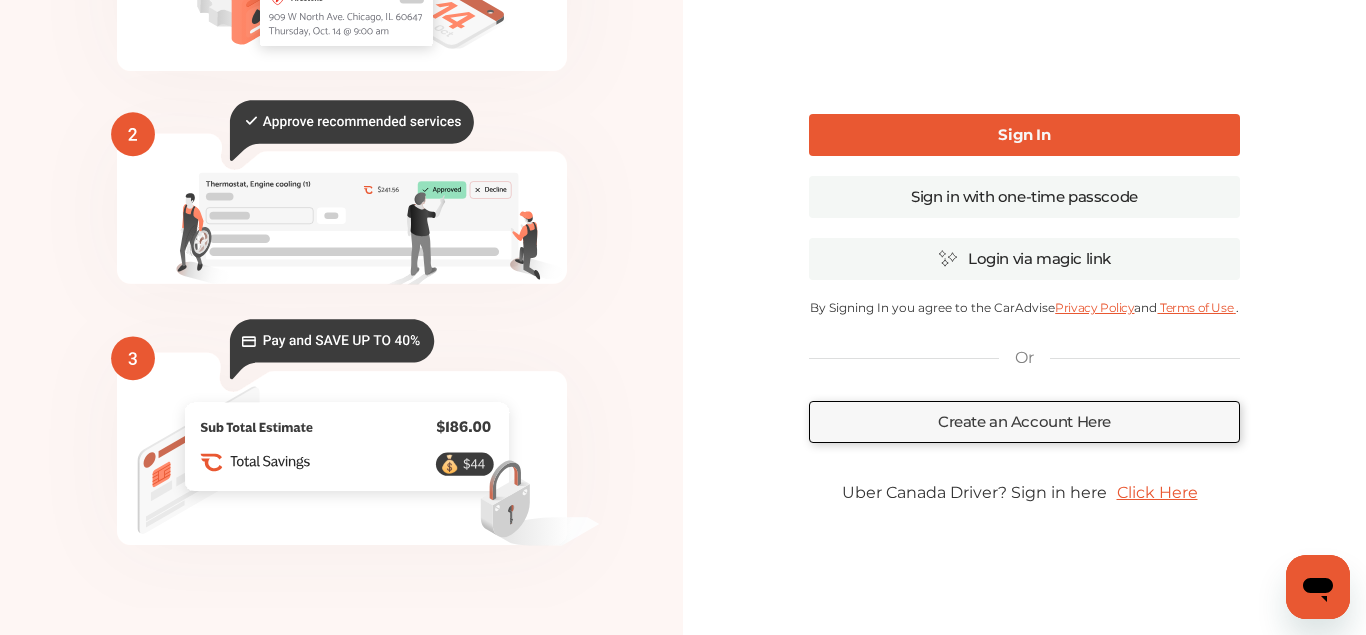 scroll, scrollTop: 339, scrollLeft: 0, axis: vertical 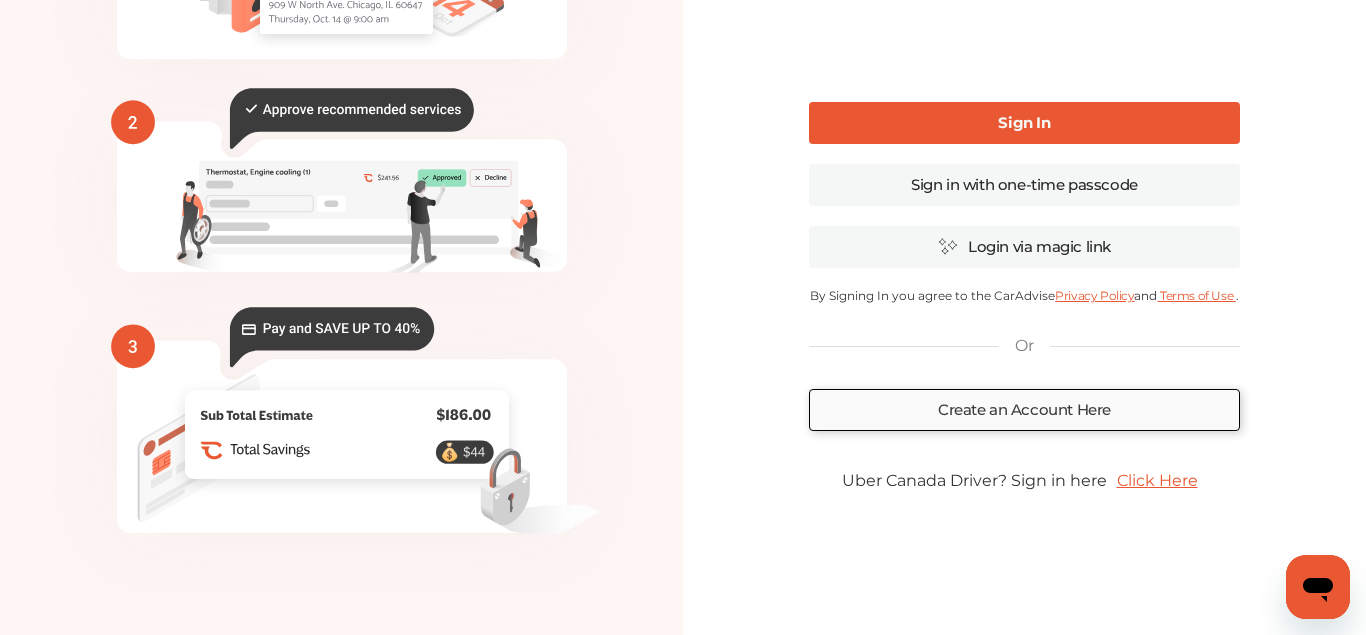 click on "Create an Account Here" at bounding box center (1024, 410) 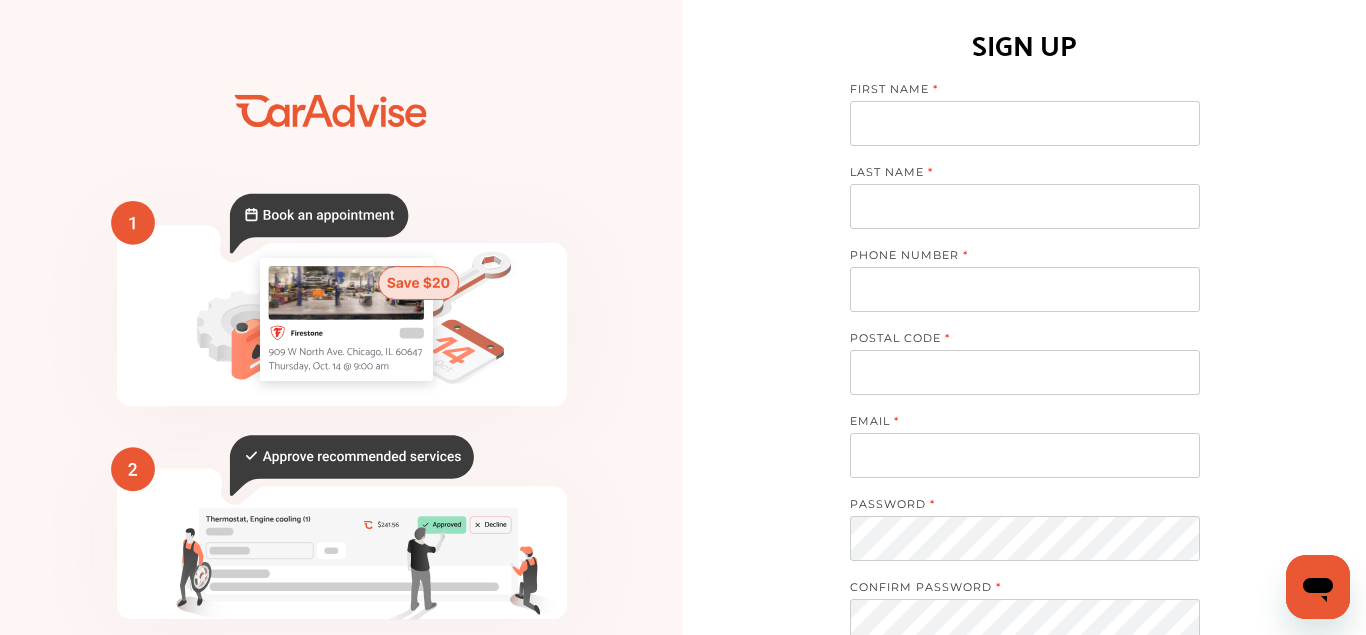scroll, scrollTop: 0, scrollLeft: 0, axis: both 